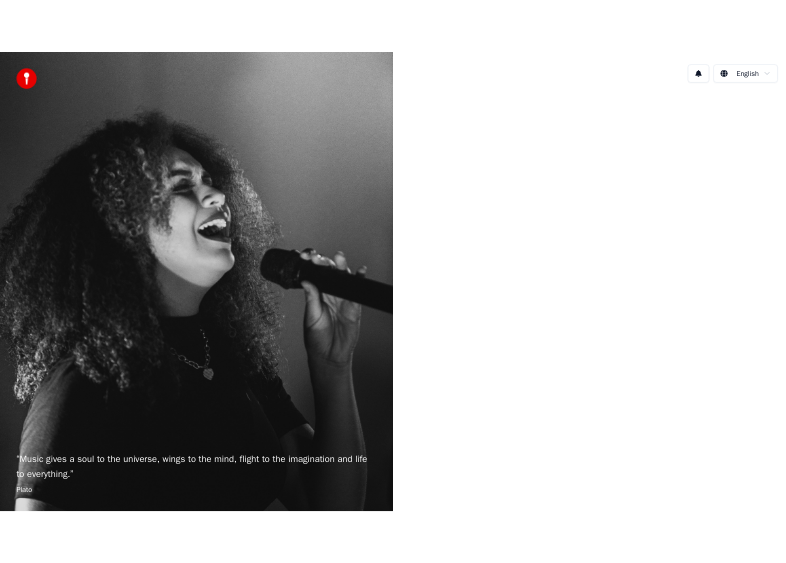 scroll, scrollTop: 0, scrollLeft: 0, axis: both 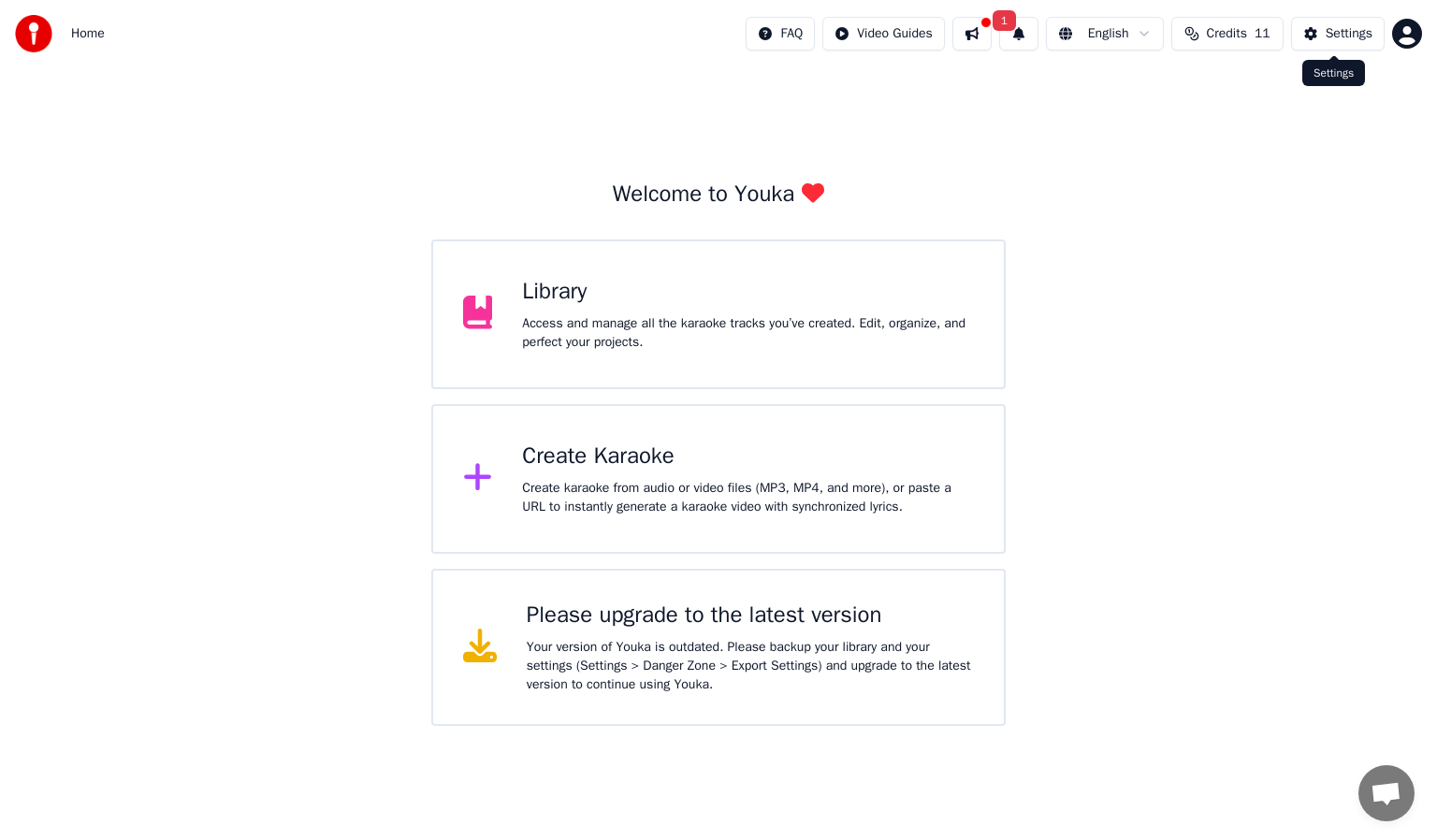 click on "11" at bounding box center [1262, 34] 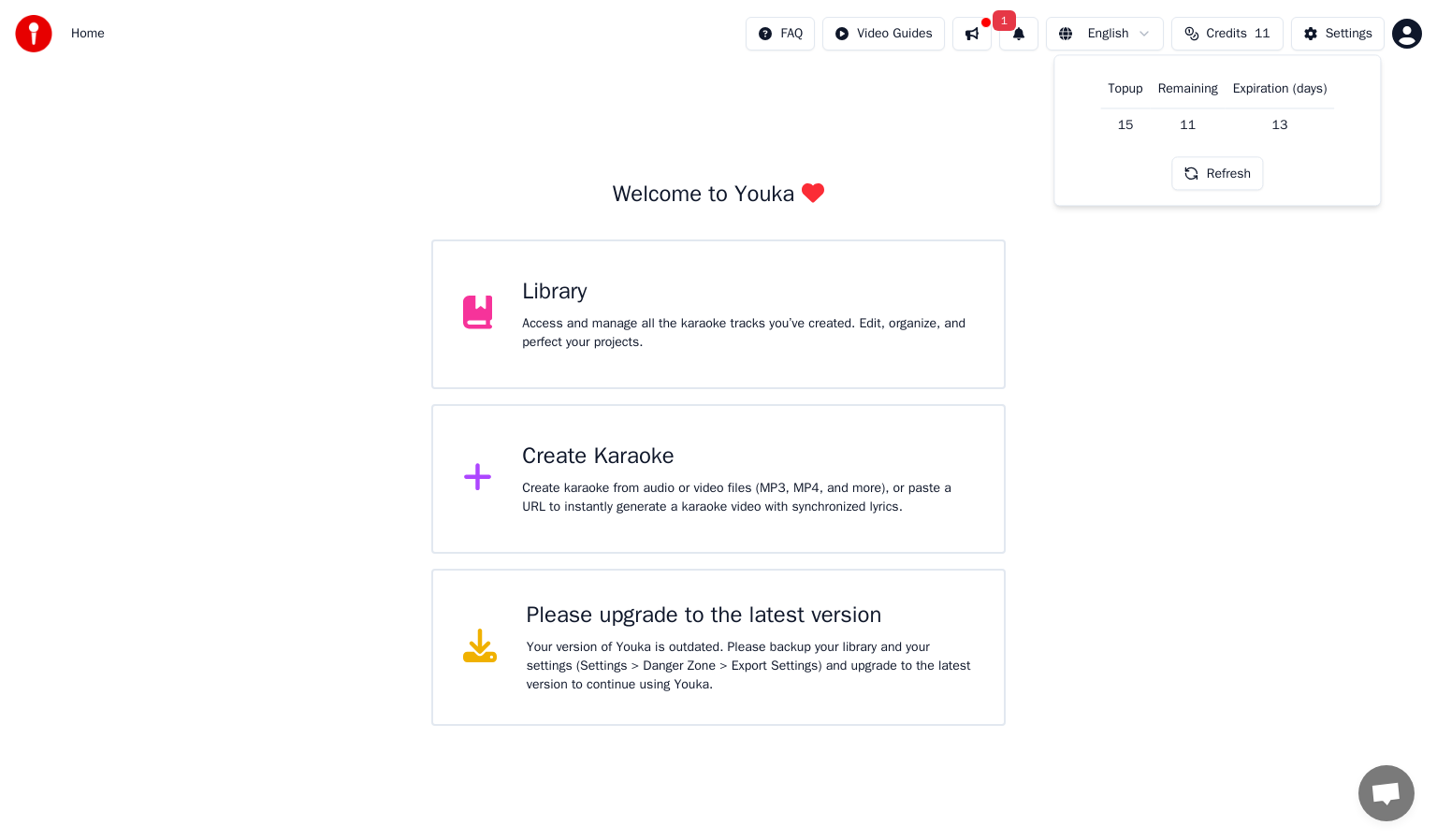 click on "15" at bounding box center (1125, 124) 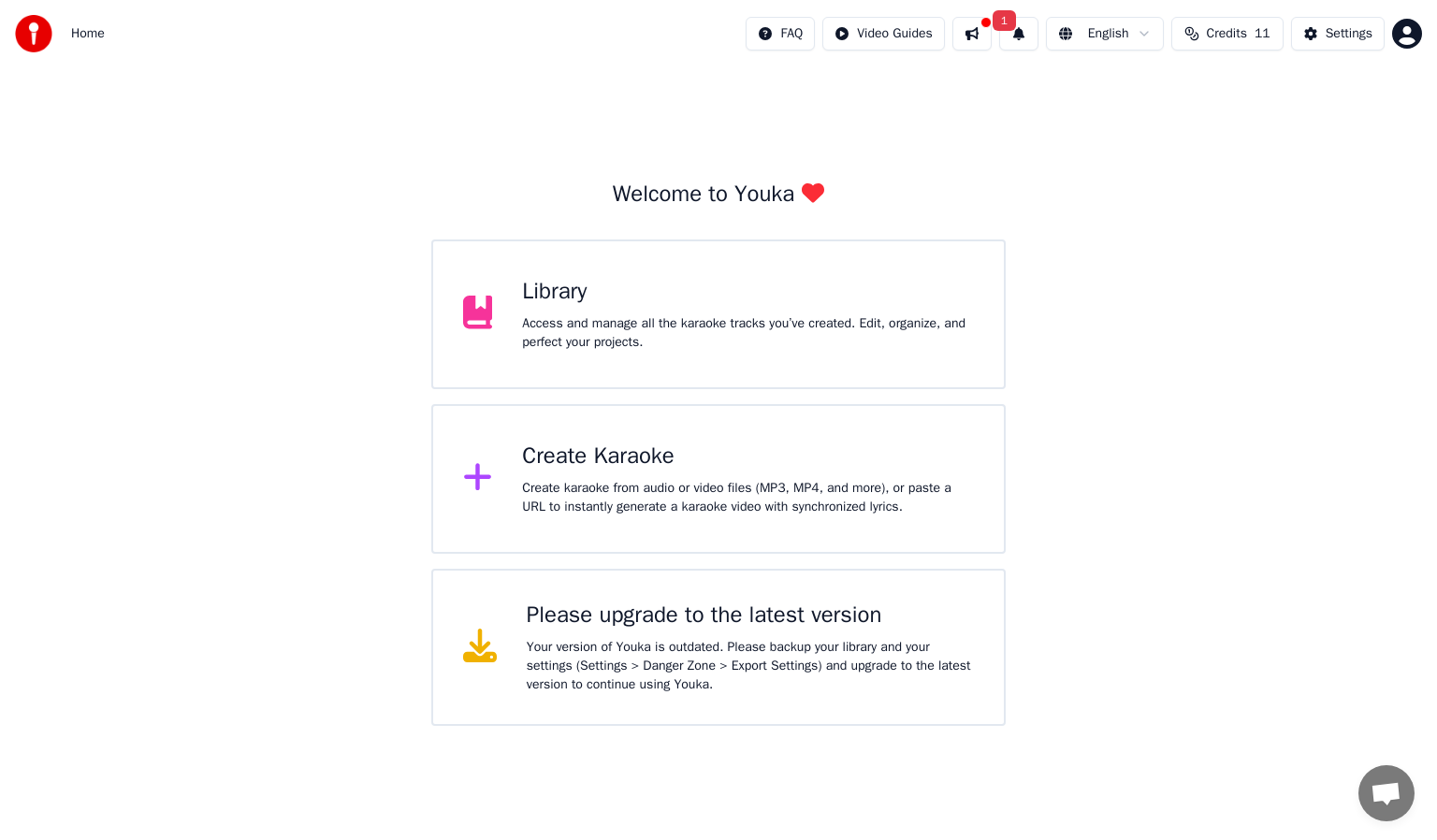 click at bounding box center [986, 22] 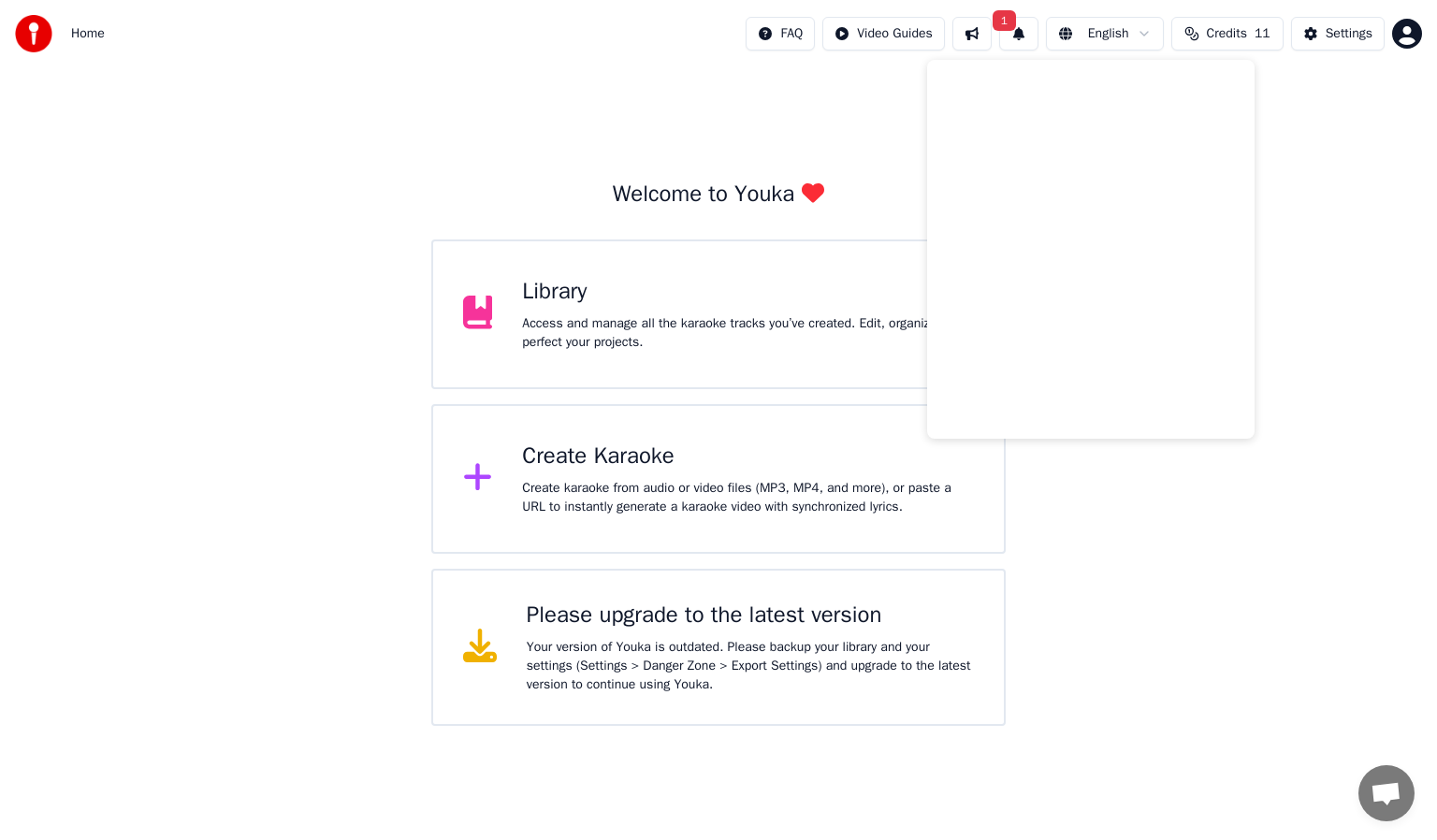 click on "1" at bounding box center [1019, 34] 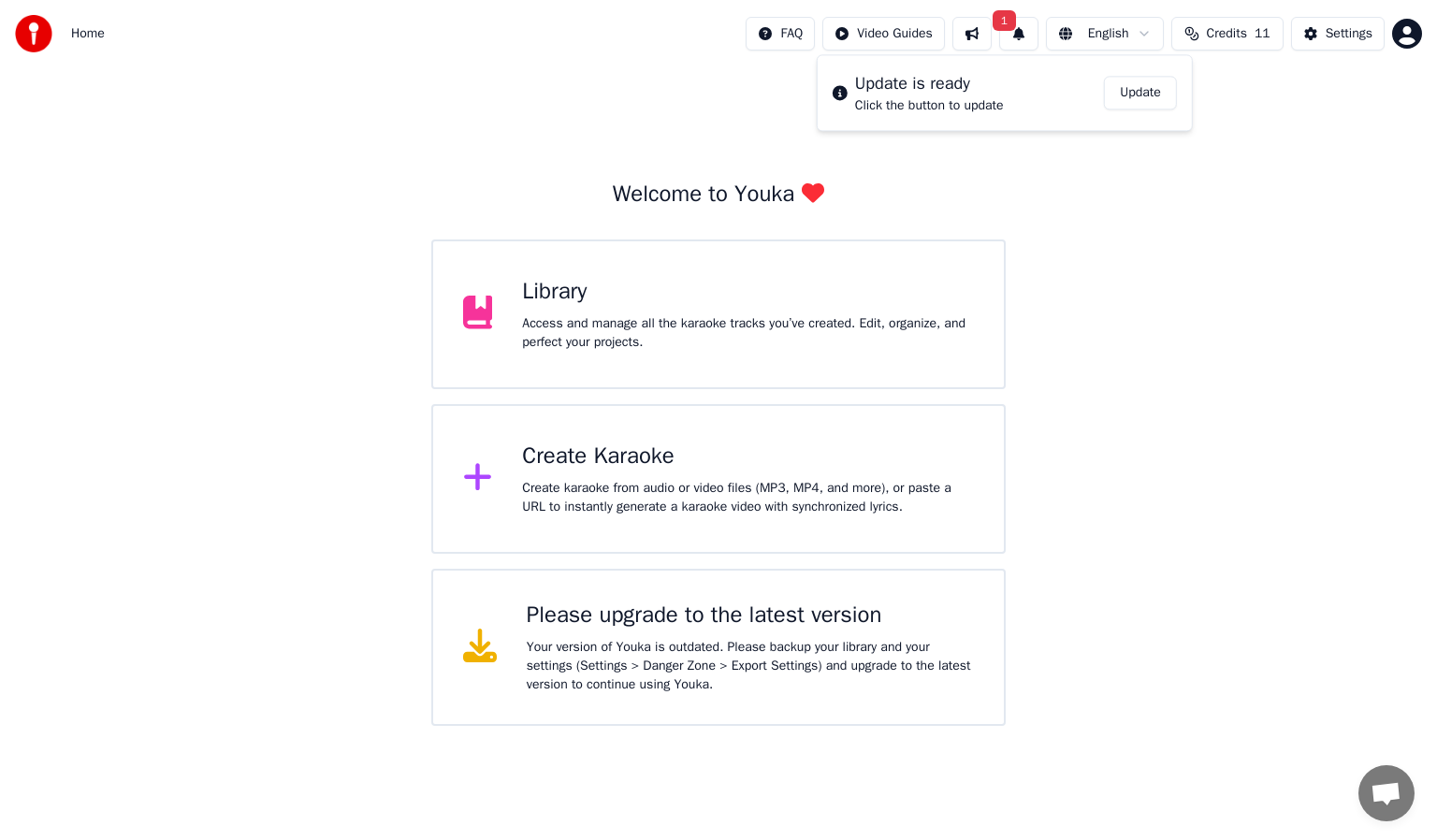click on "1" at bounding box center (1019, 34) 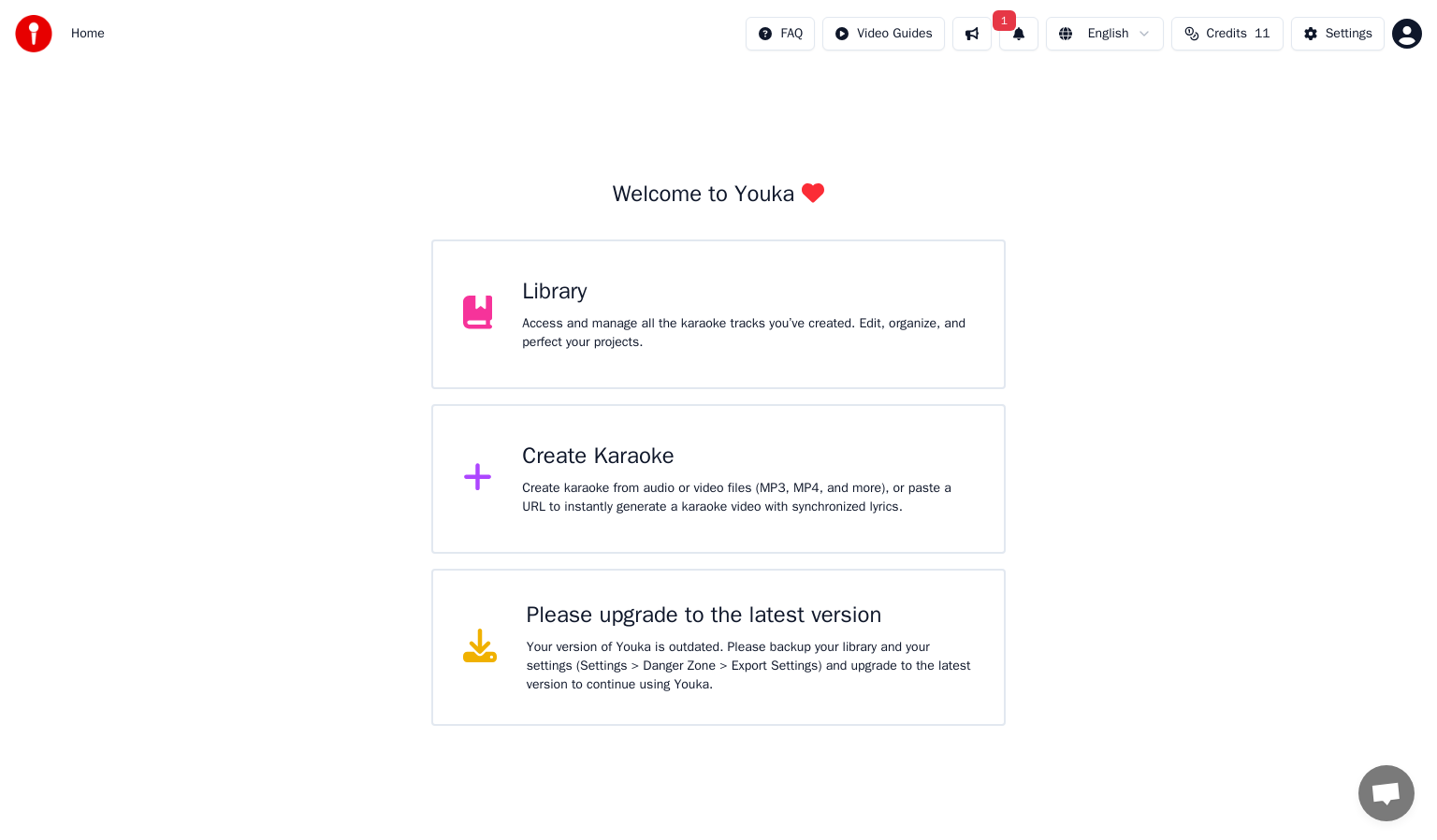 click on "1" at bounding box center (1019, 34) 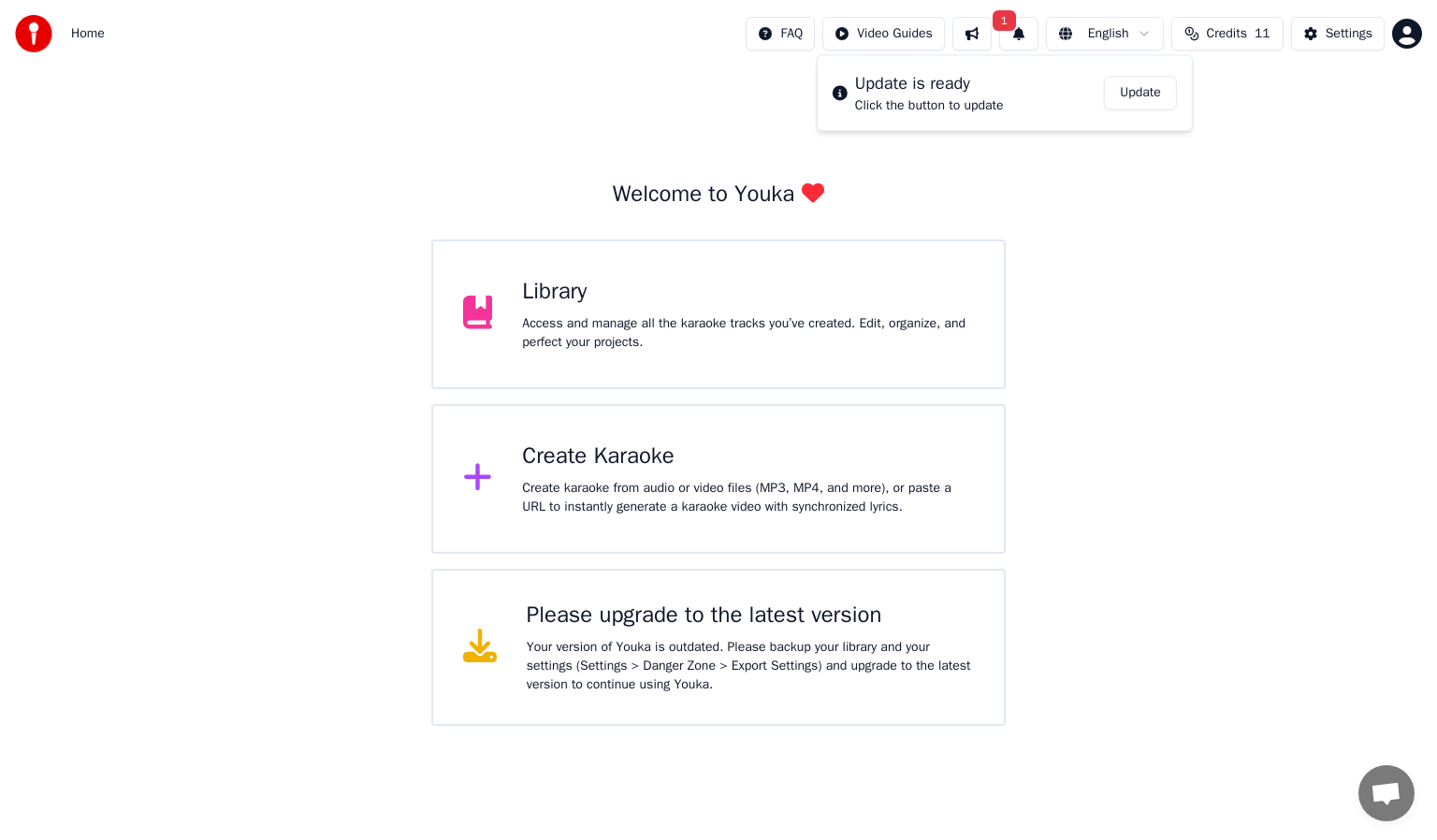 click on "Welcome to Youka Library Access and manage all the karaoke tracks you’ve created. Edit, organize, and perfect your projects. Create Karaoke Create karaoke from audio or video files (MP3, MP4, and more), or paste a URL to instantly generate a karaoke video with synchronized lyrics. Please upgrade to the latest version Your version of Youka is outdated. Please backup your library and your settings (Settings > Danger Zone > Export Settings) and upgrade to the latest version to continue using Youka." at bounding box center (718, 397) 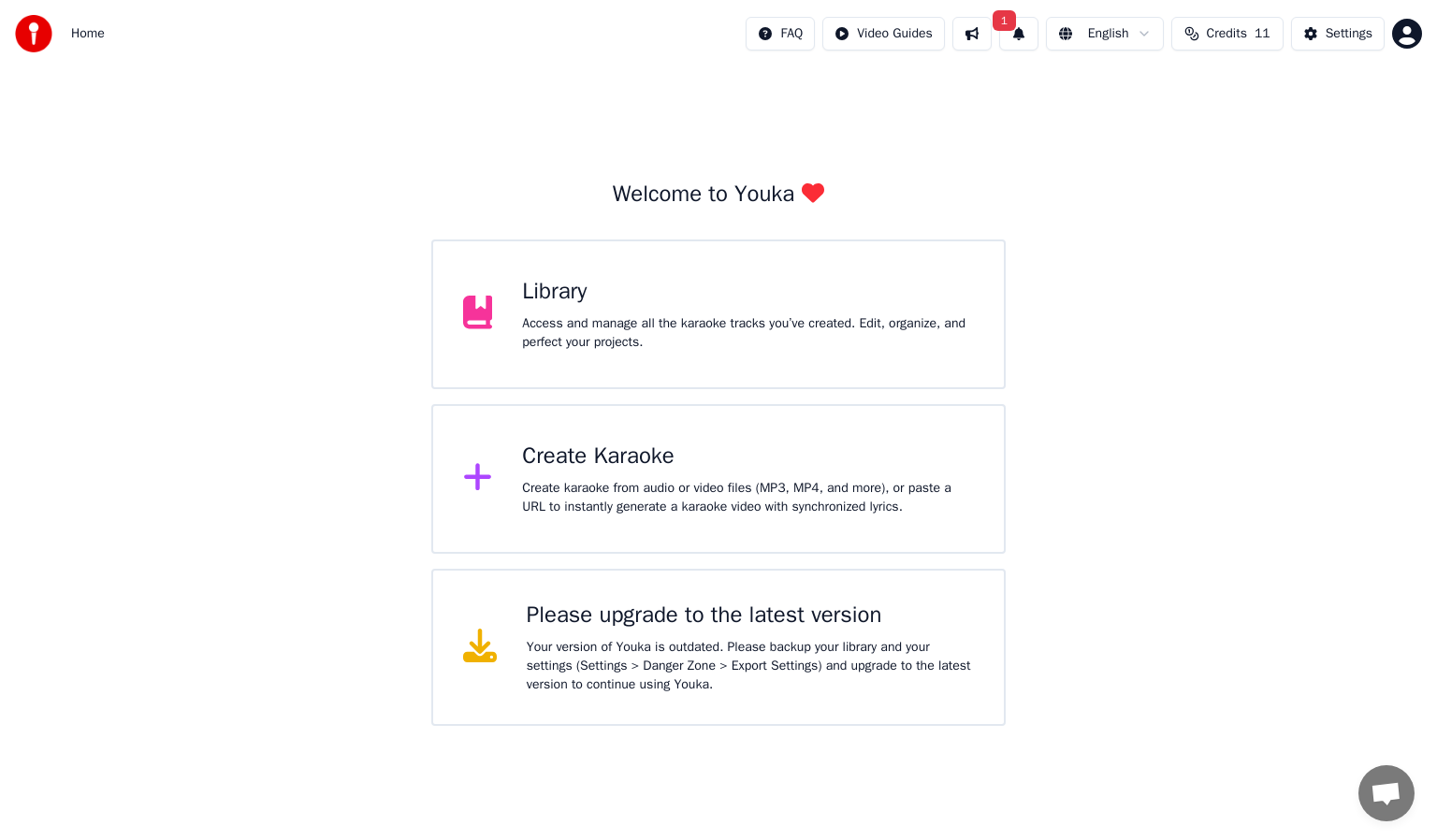 click on "Create Karaoke" at bounding box center [748, 456] 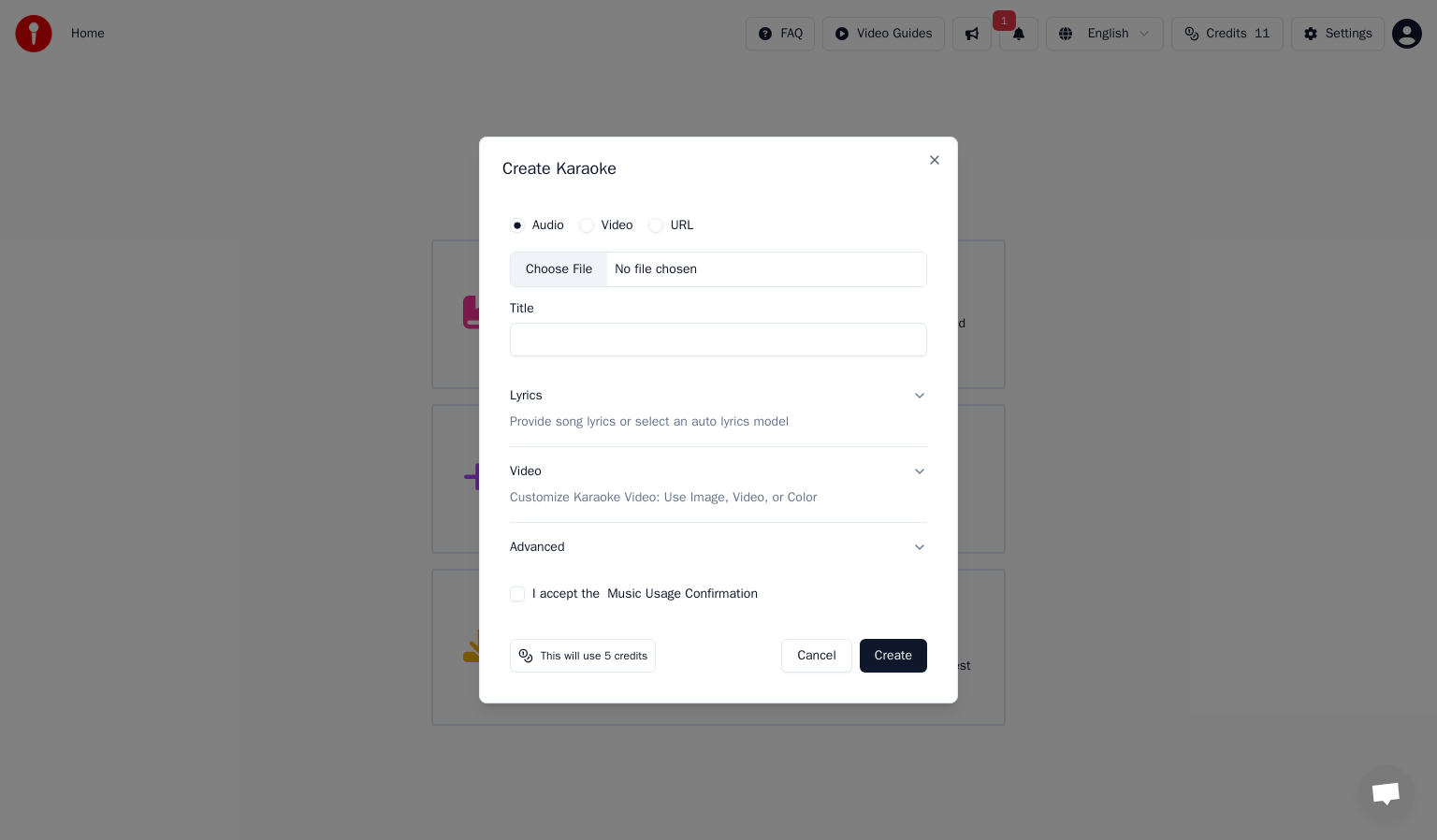 click on "Choose File" at bounding box center [559, 269] 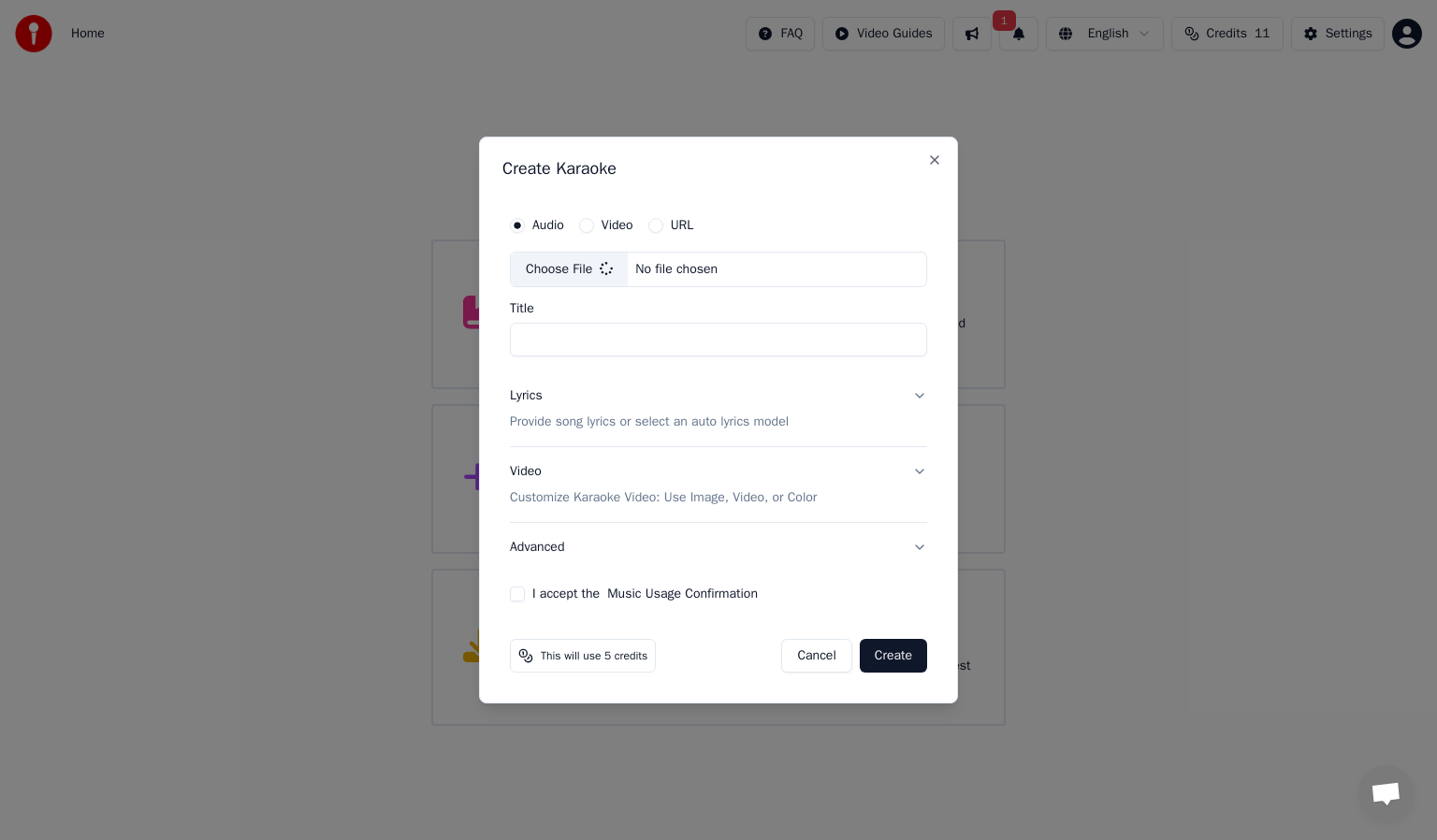 type on "**********" 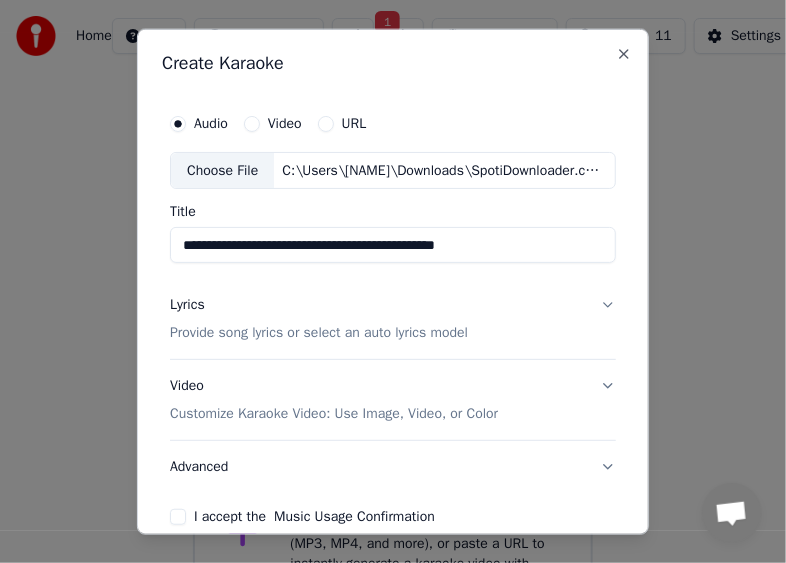 click on "Lyrics Provide song lyrics or select an auto lyrics model" at bounding box center (393, 319) 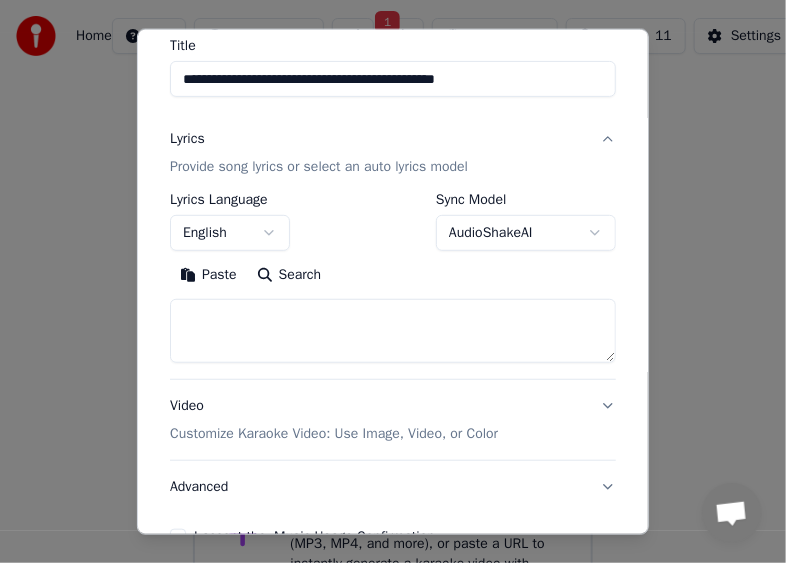 scroll, scrollTop: 167, scrollLeft: 0, axis: vertical 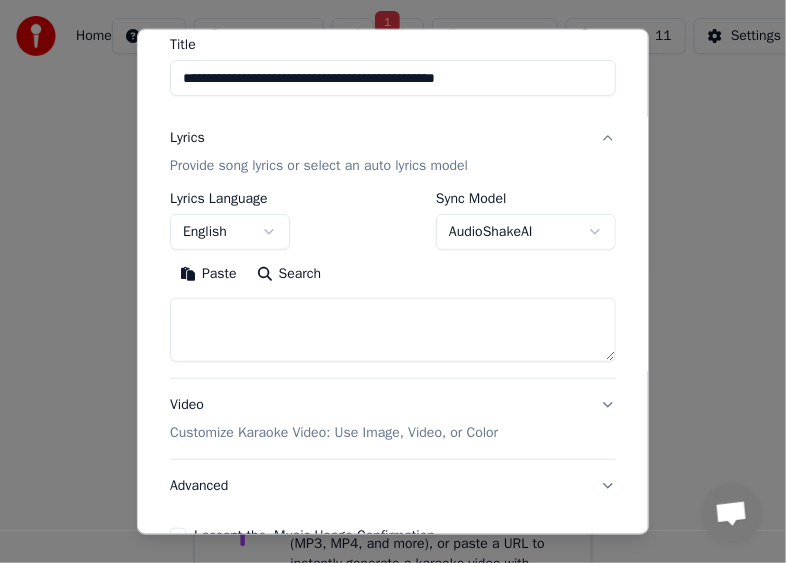 click at bounding box center (393, 330) 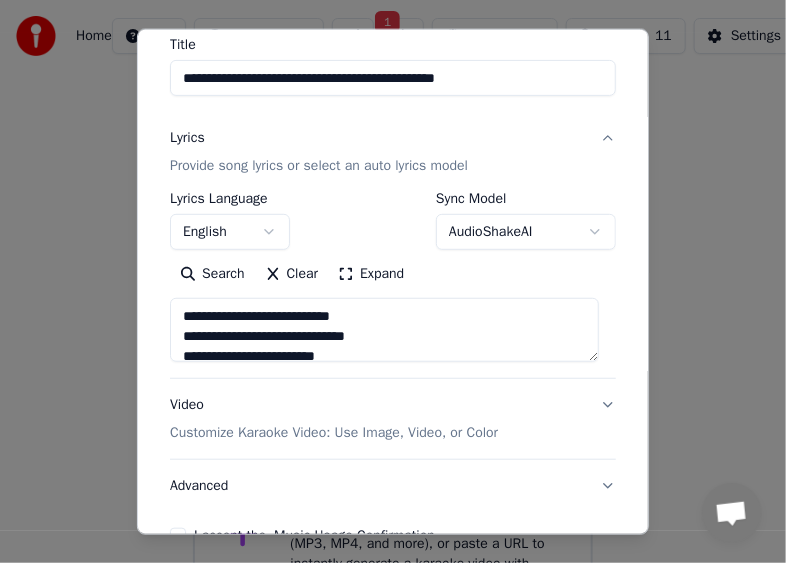 scroll, scrollTop: 524, scrollLeft: 0, axis: vertical 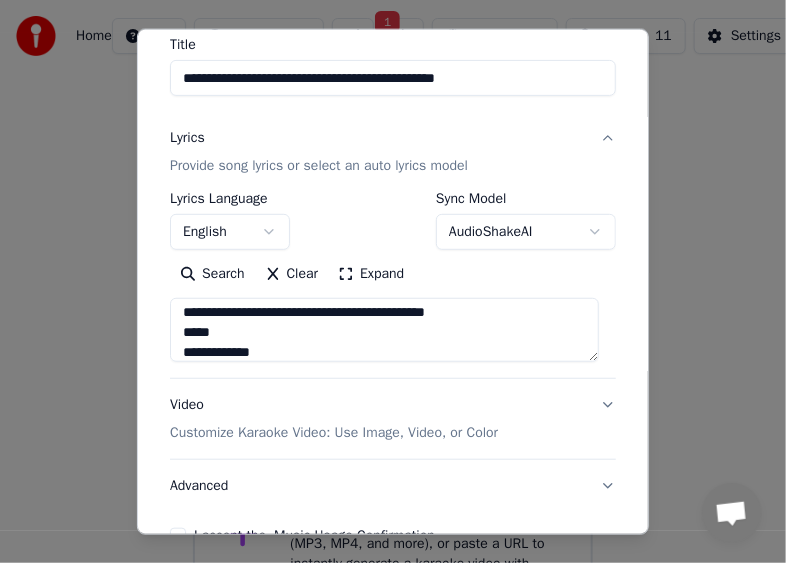 drag, startPoint x: 594, startPoint y: 360, endPoint x: 596, endPoint y: 436, distance: 76.02631 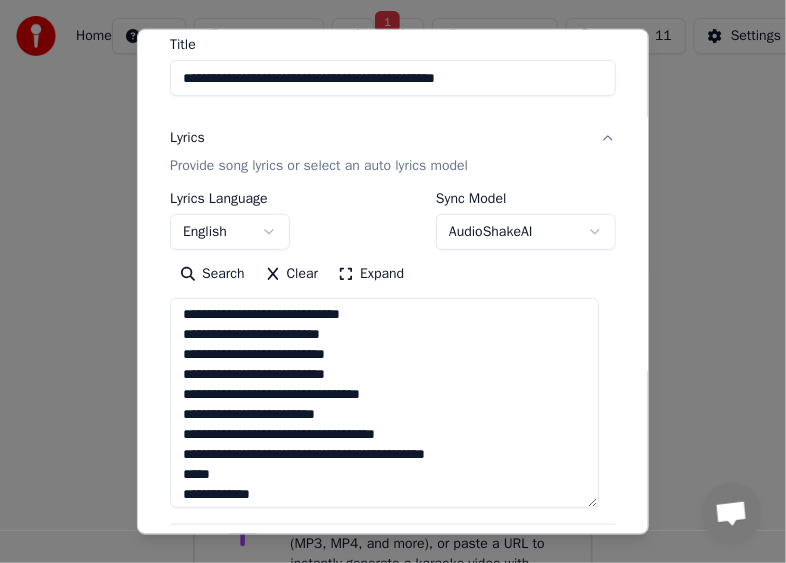 scroll, scrollTop: 378, scrollLeft: 0, axis: vertical 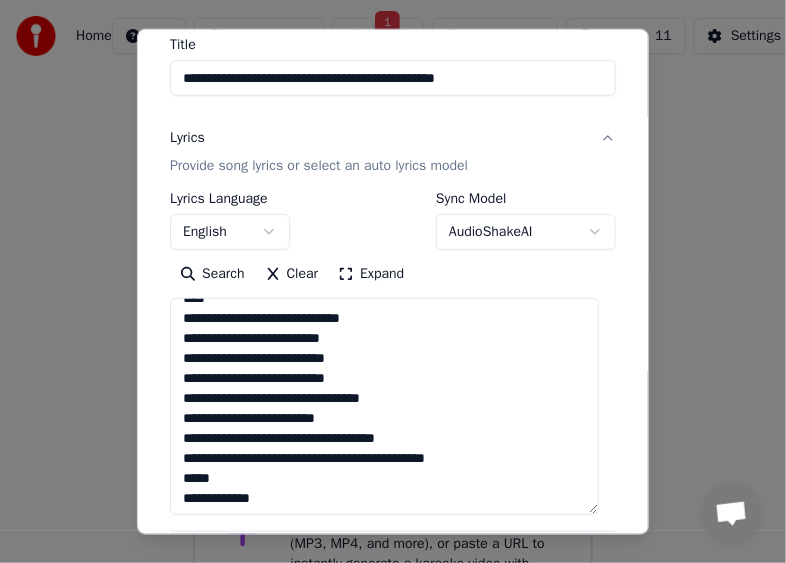 drag, startPoint x: 589, startPoint y: 352, endPoint x: 588, endPoint y: 508, distance: 156.0032 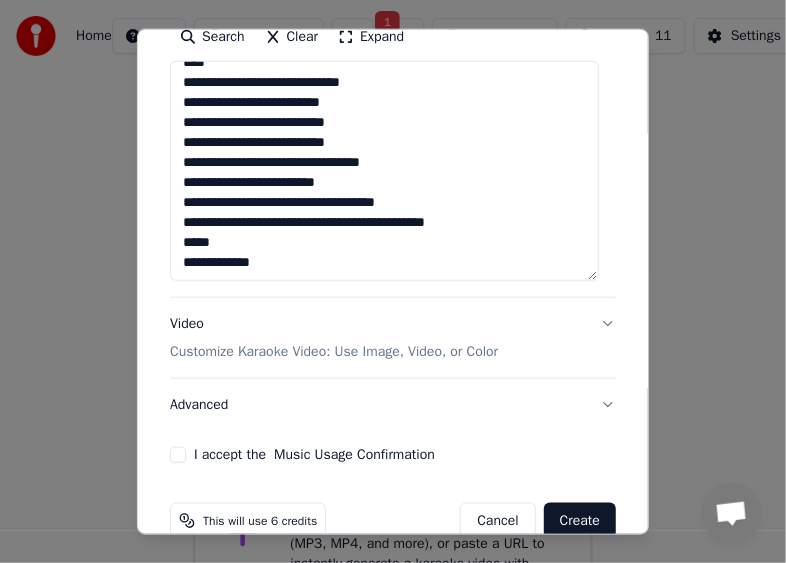 scroll, scrollTop: 441, scrollLeft: 0, axis: vertical 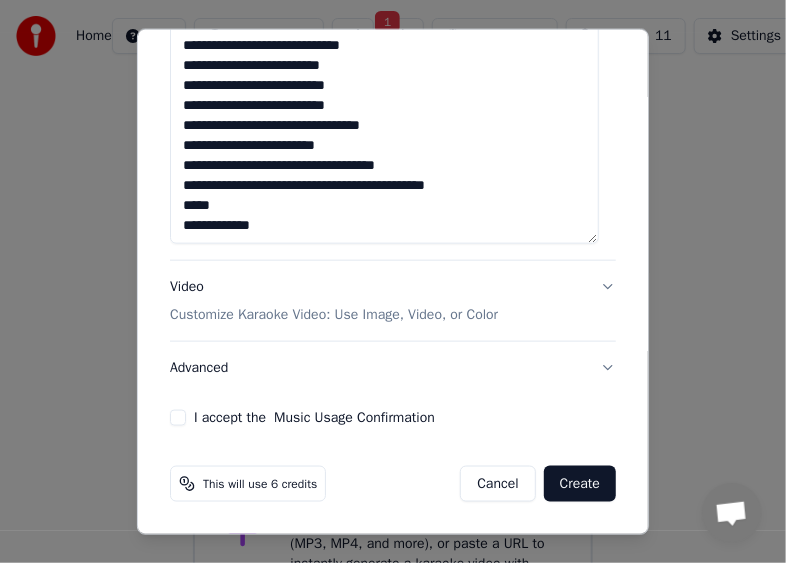 click on "**********" at bounding box center (384, 134) 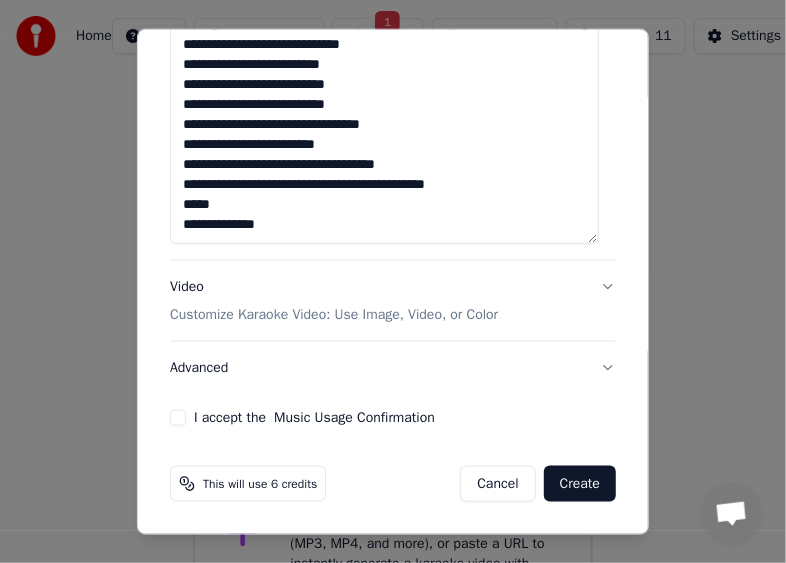 paste on "**********" 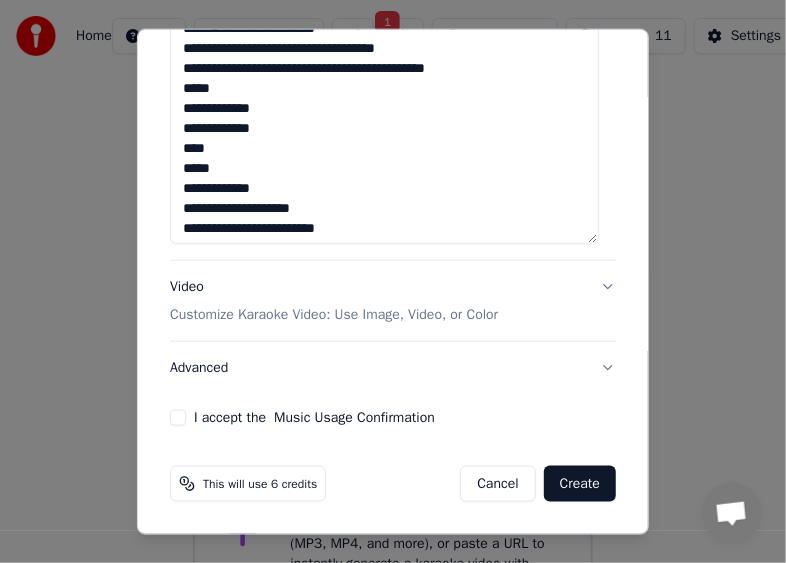 scroll, scrollTop: 677, scrollLeft: 0, axis: vertical 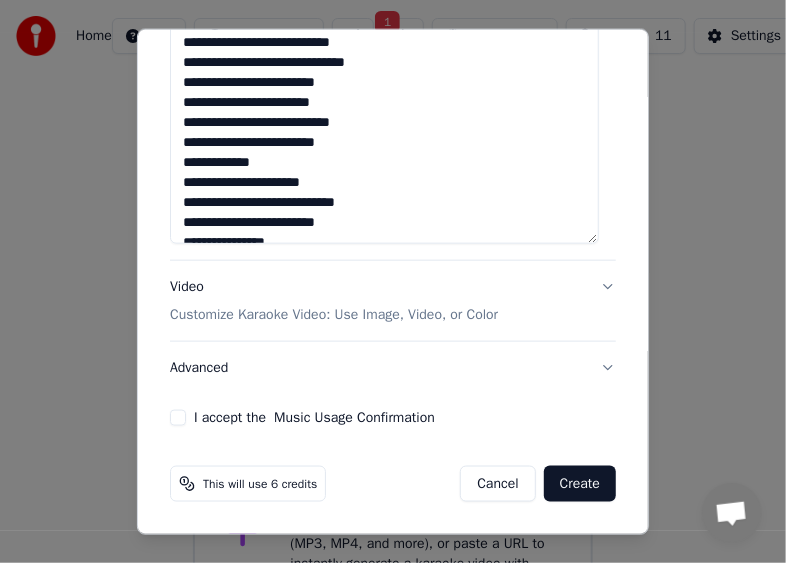 type on "**********" 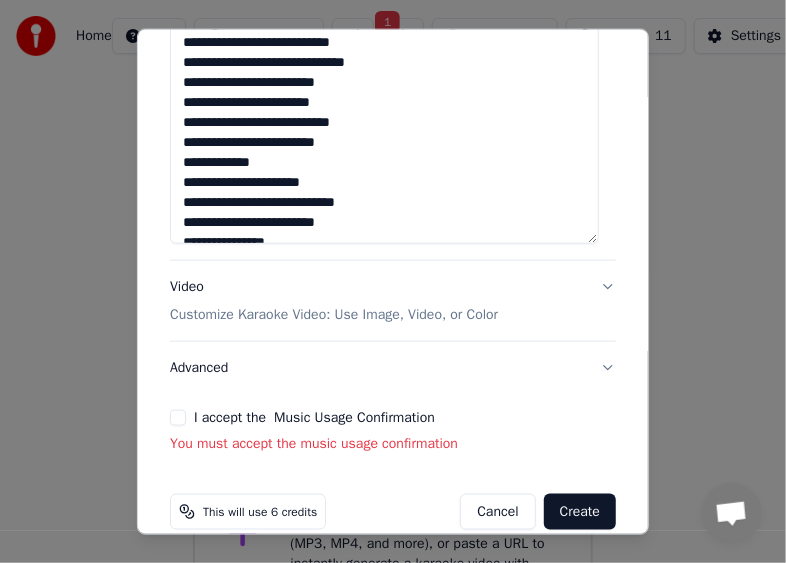 click on "I accept the   Music Usage Confirmation" at bounding box center [178, 418] 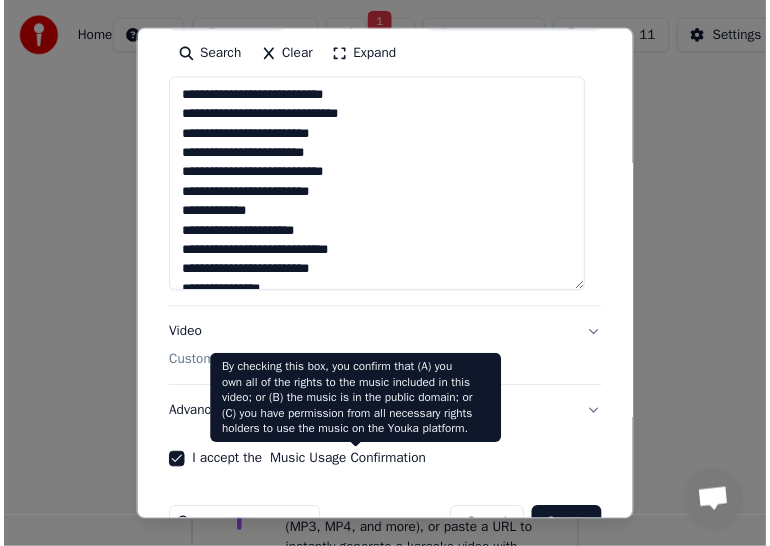scroll, scrollTop: 441, scrollLeft: 0, axis: vertical 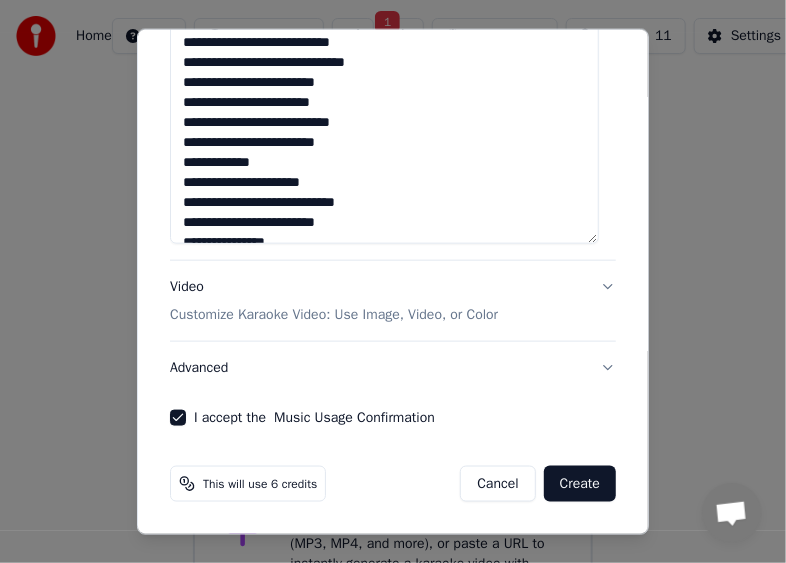 click on "Create" at bounding box center [580, 484] 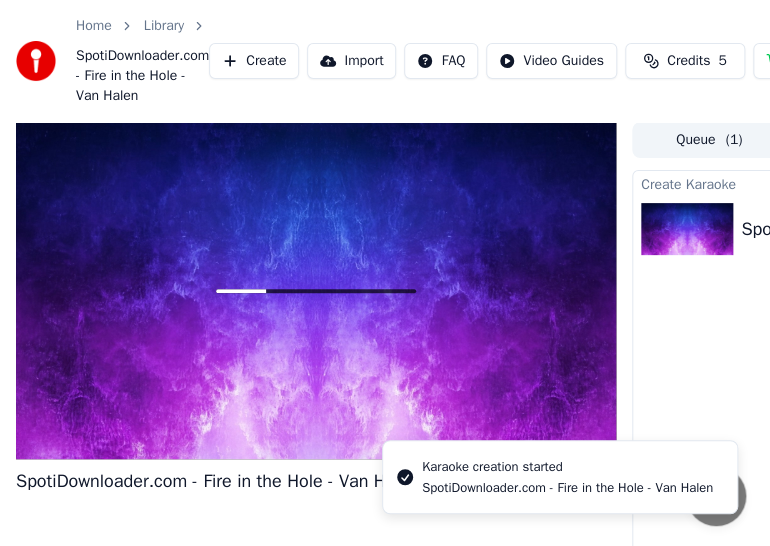 click on "SpotiDownloader.com - Fire in the Hole - Van Halen" at bounding box center (567, 488) 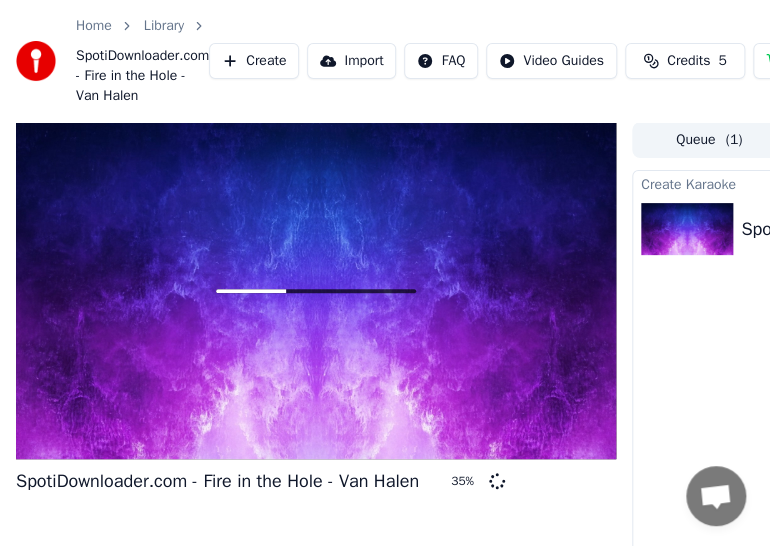 click on "Create Karaoke SpotiDownloader.com - Fire in the Hole - Van Halen 35 %" at bounding box center (857, 402) 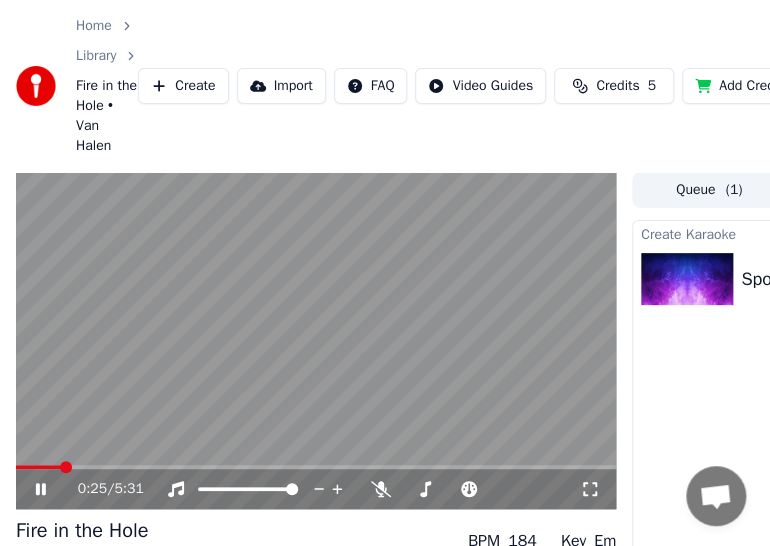 click at bounding box center (66, 467) 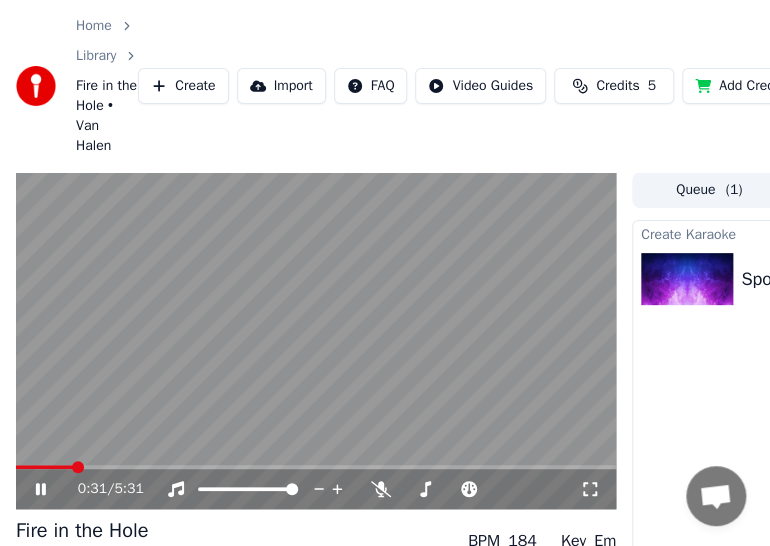 click at bounding box center [78, 467] 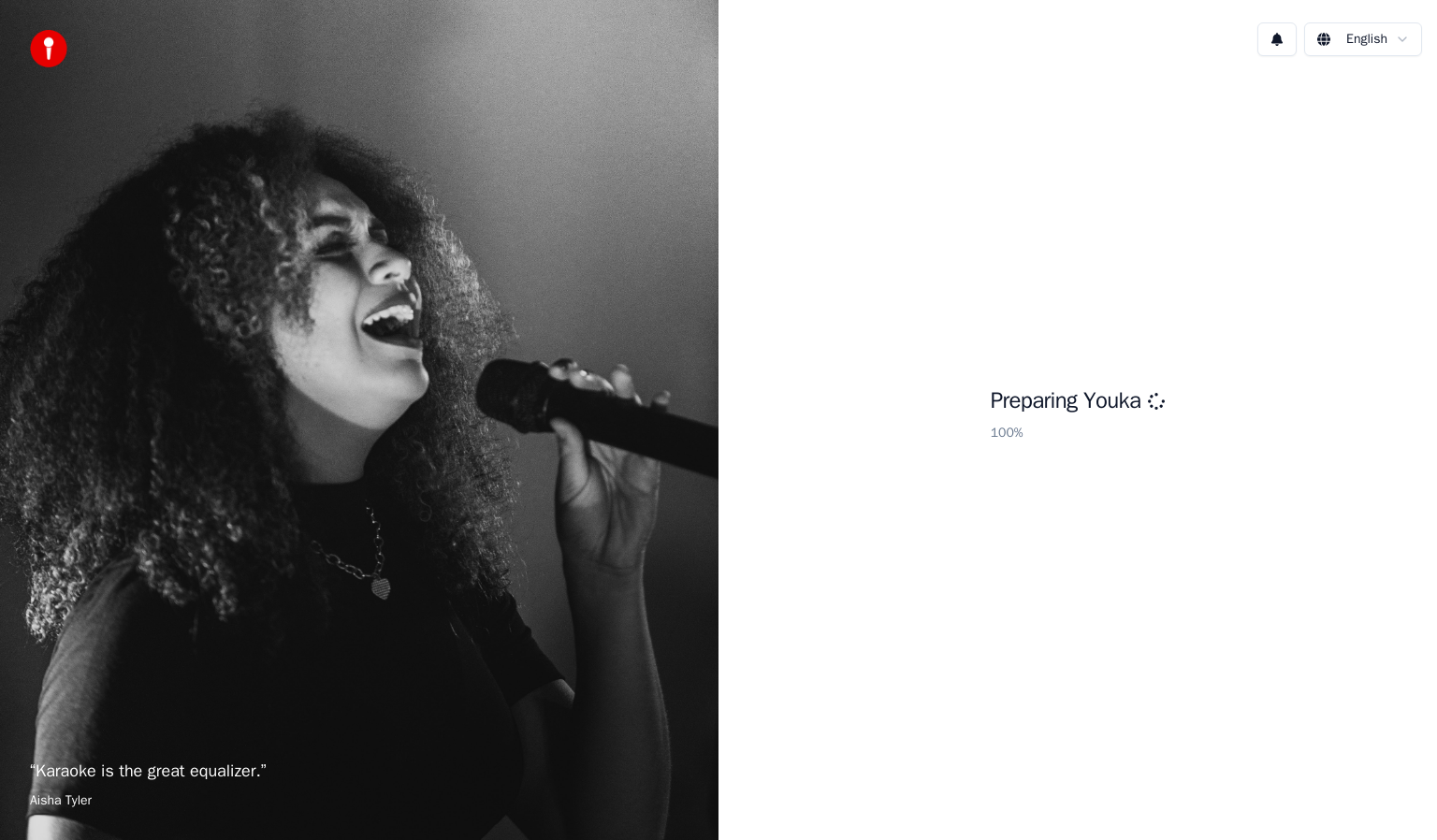 scroll, scrollTop: 0, scrollLeft: 0, axis: both 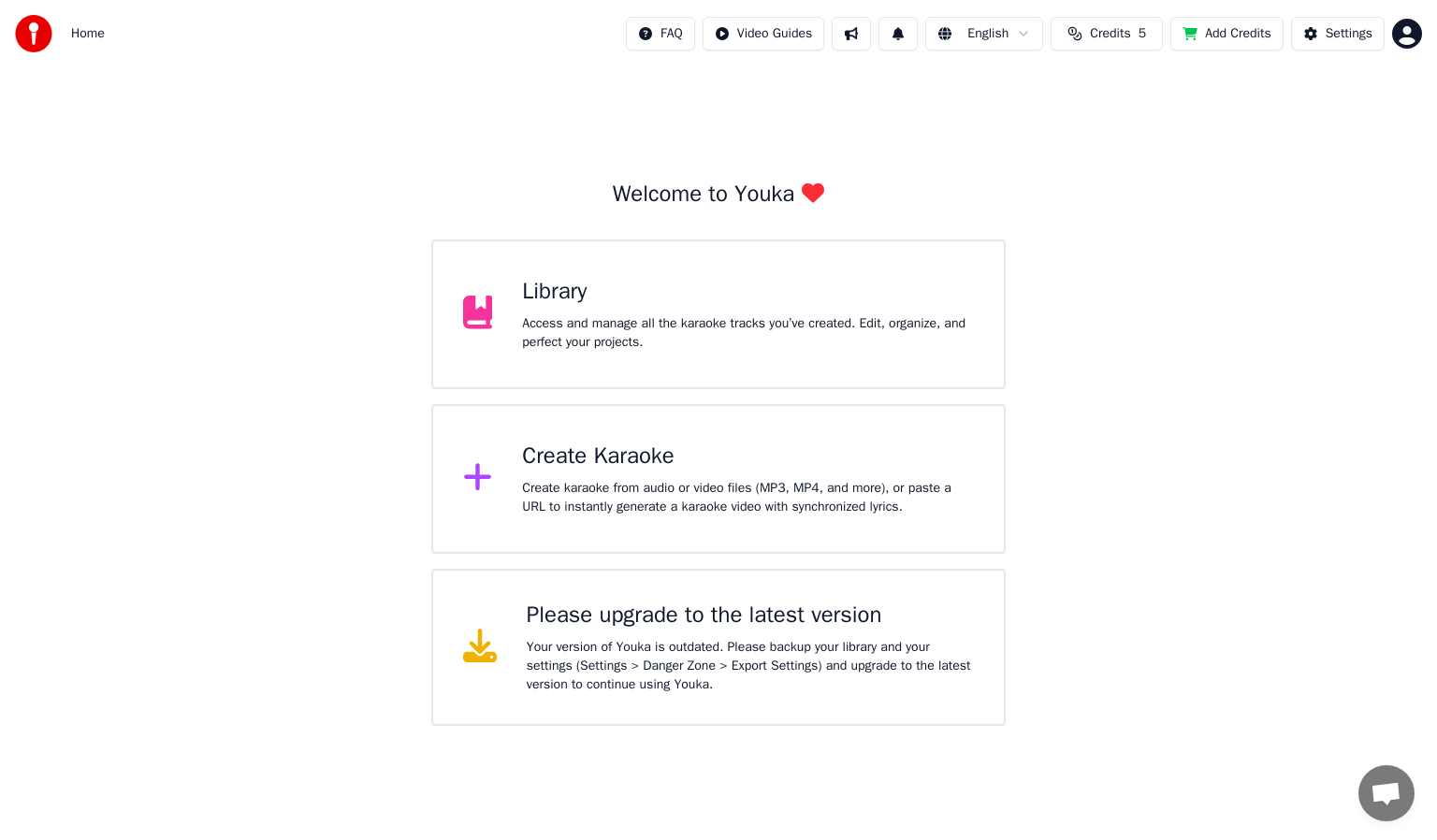click on "Access and manage all the karaoke tracks you’ve created. Edit, organize, and perfect your projects." at bounding box center (748, 333) 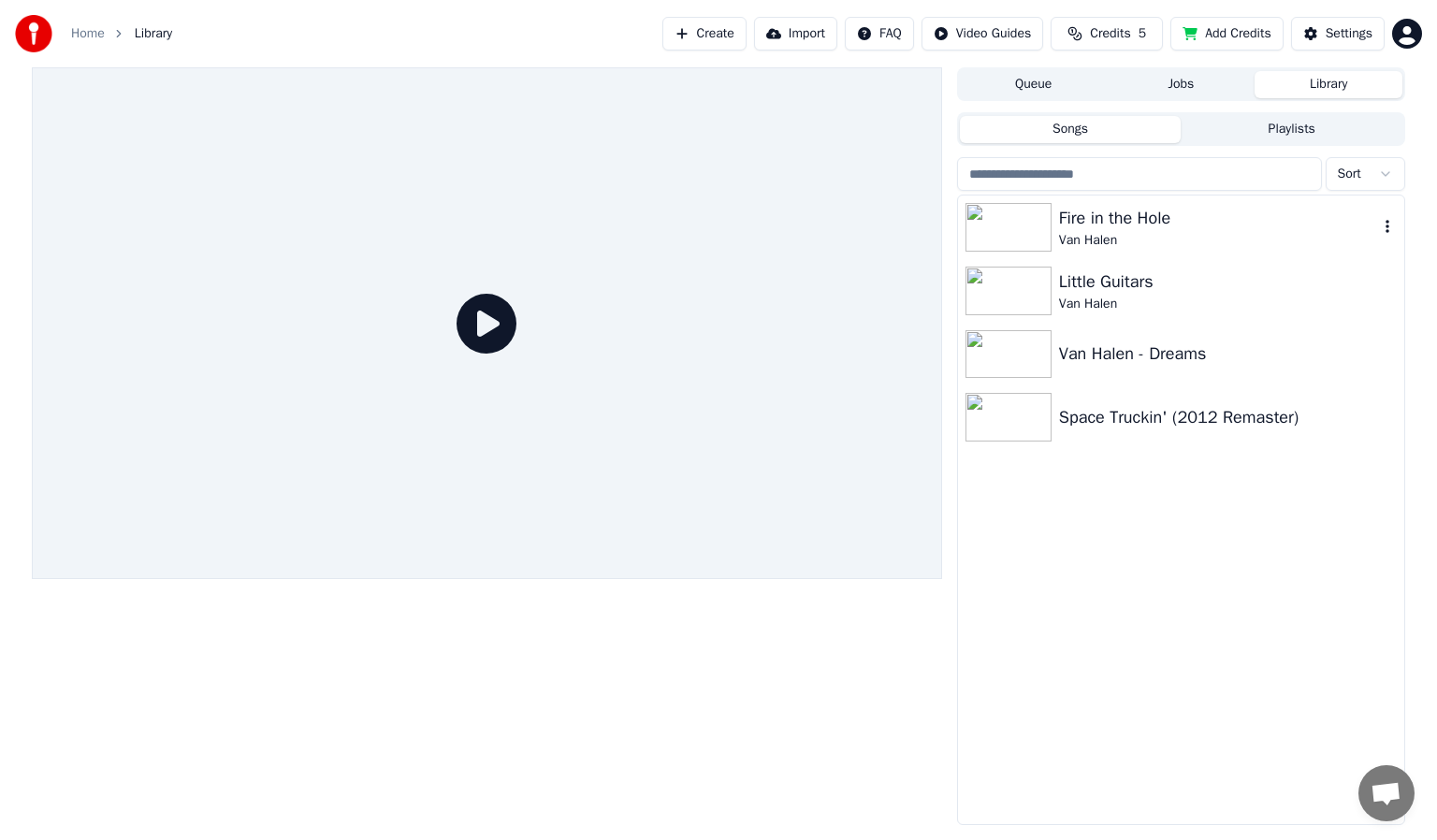 click on "Fire in the Hole" at bounding box center [1218, 218] 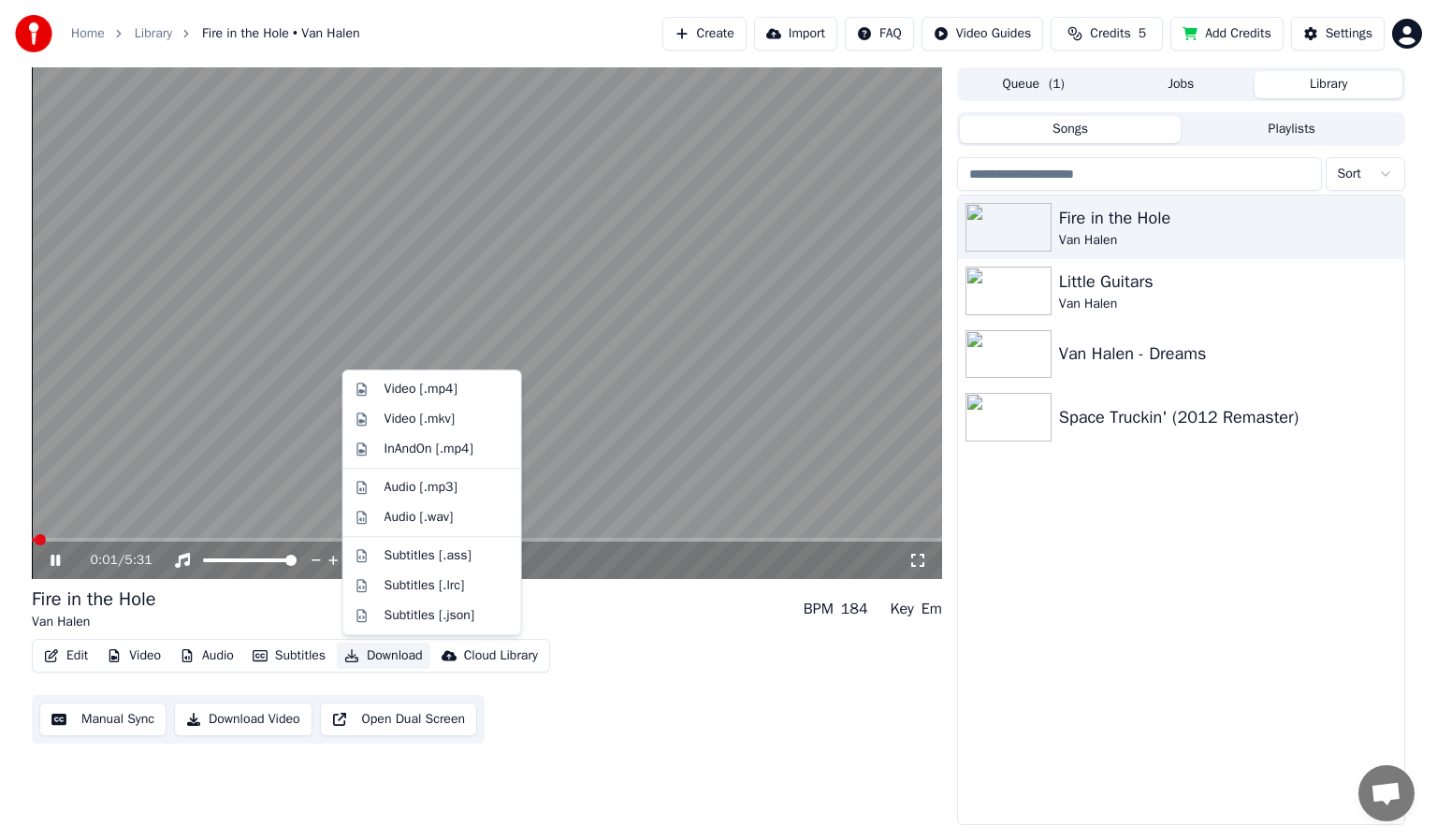 click on "Download" at bounding box center (384, 656) 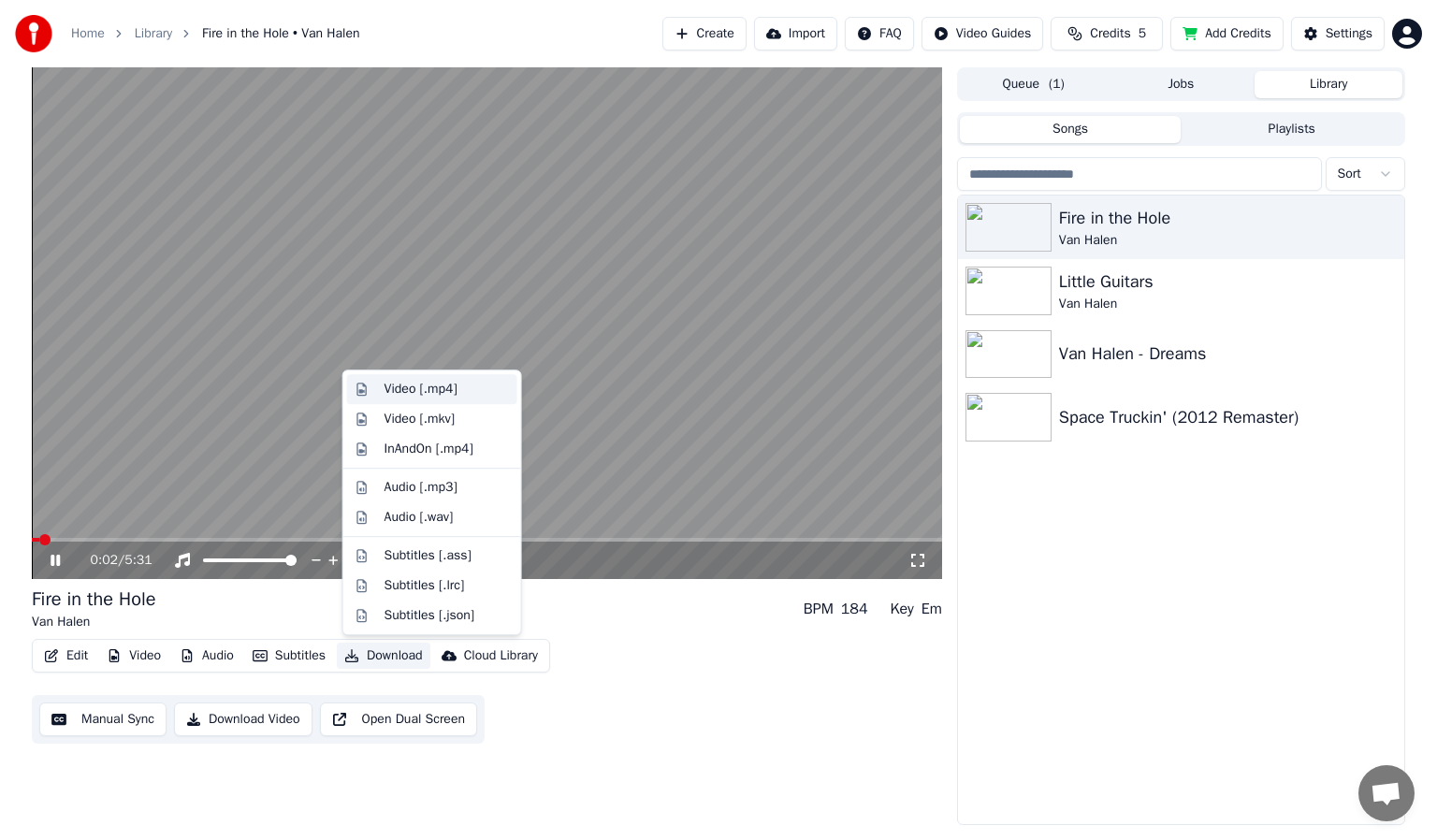 click on "Video [.mp4]" at bounding box center (421, 389) 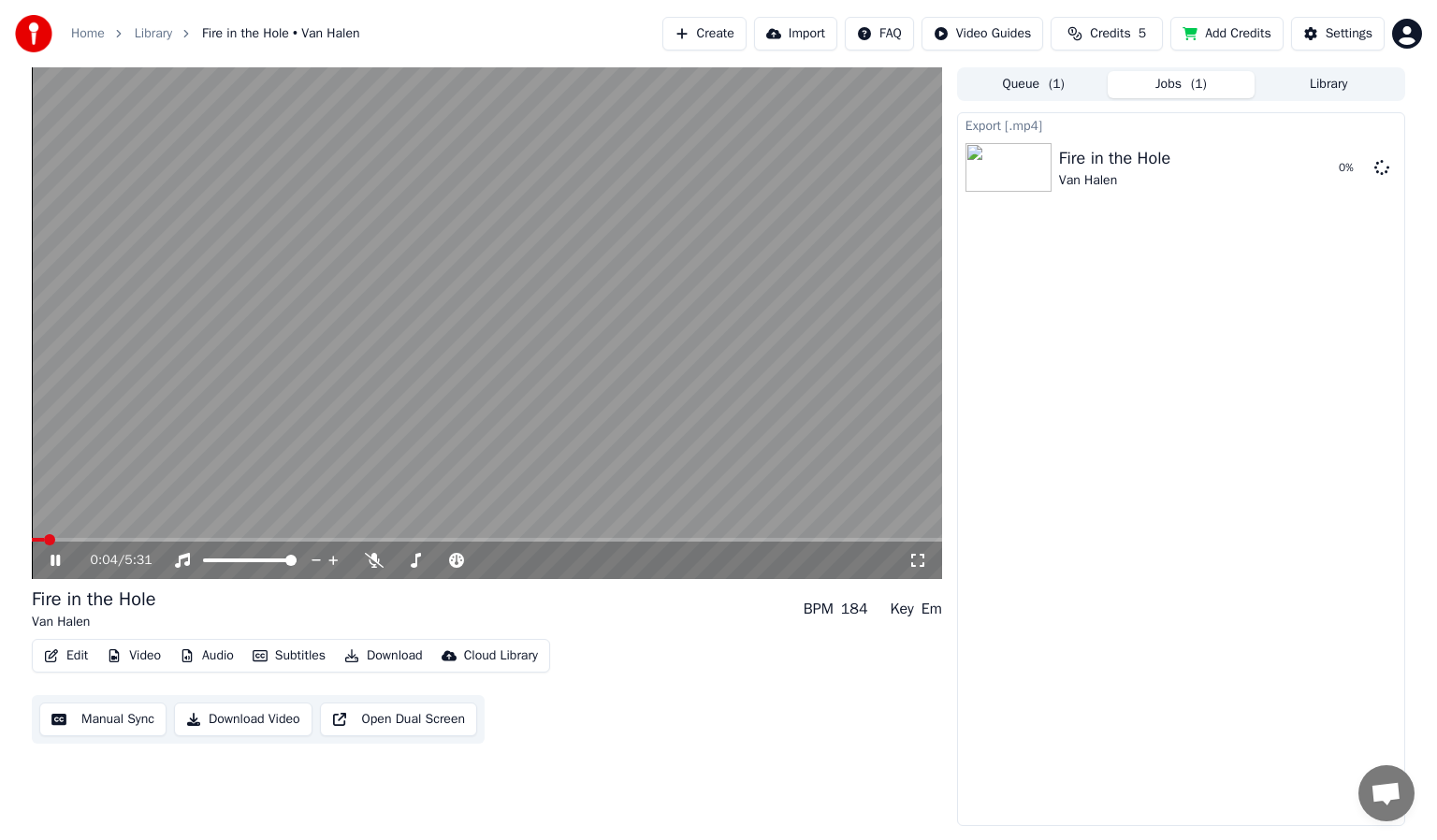 click 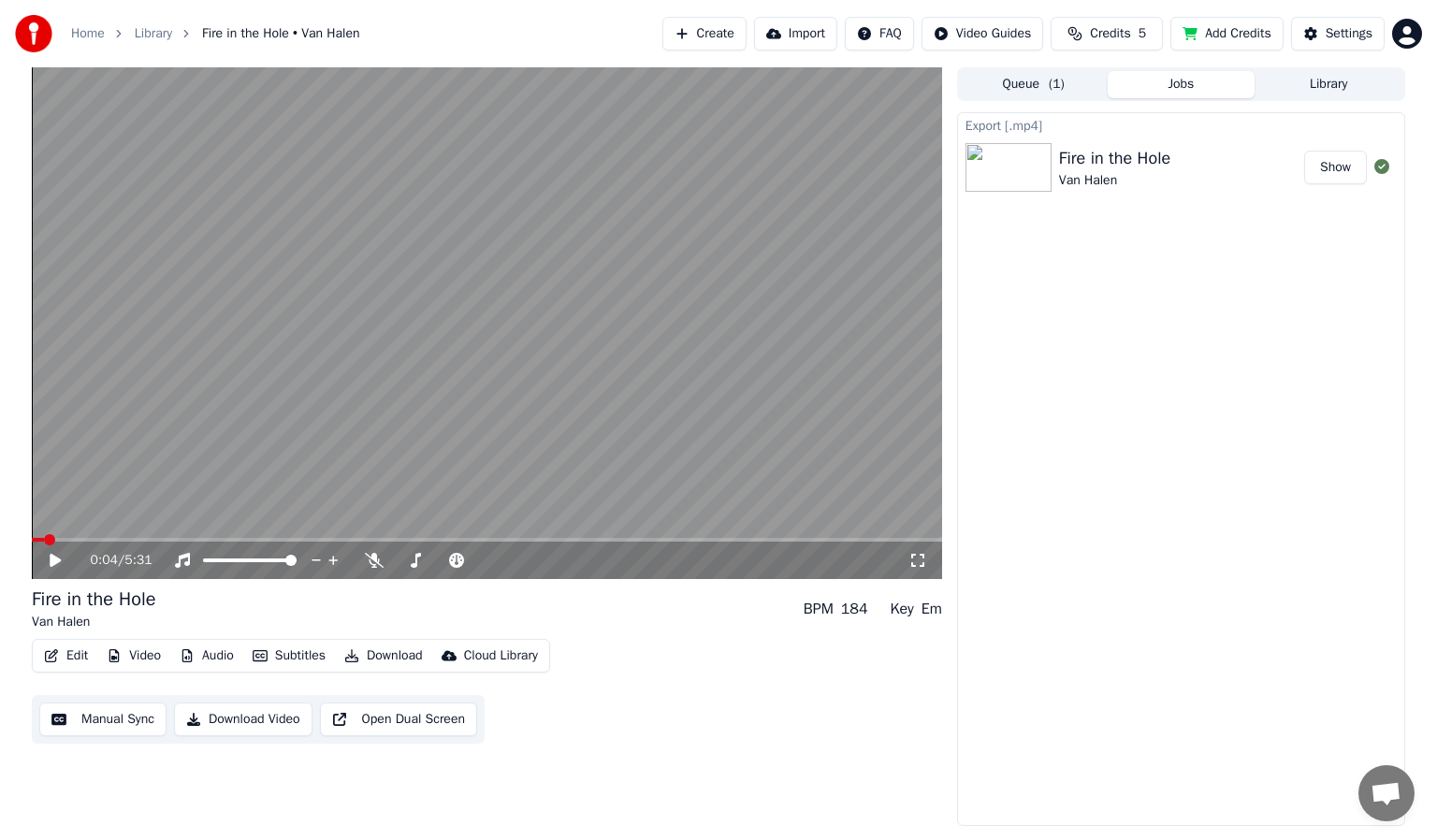 click on "Show" at bounding box center (1335, 167) 